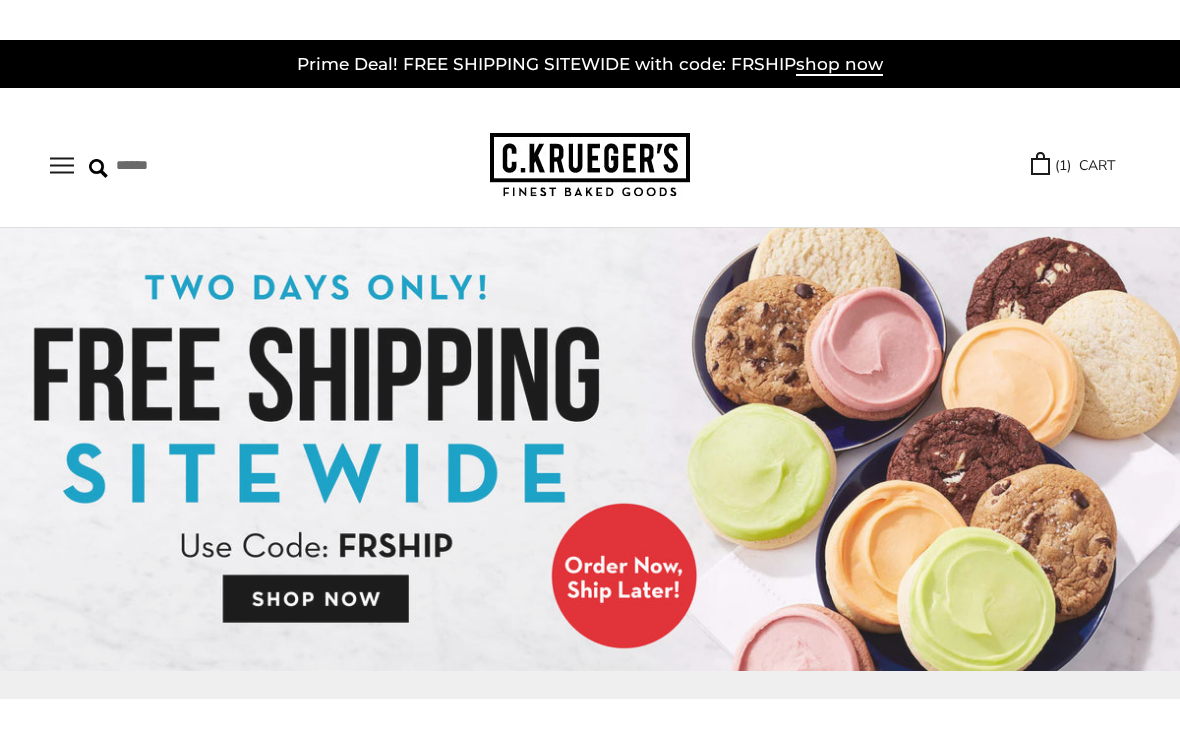 scroll, scrollTop: 0, scrollLeft: 0, axis: both 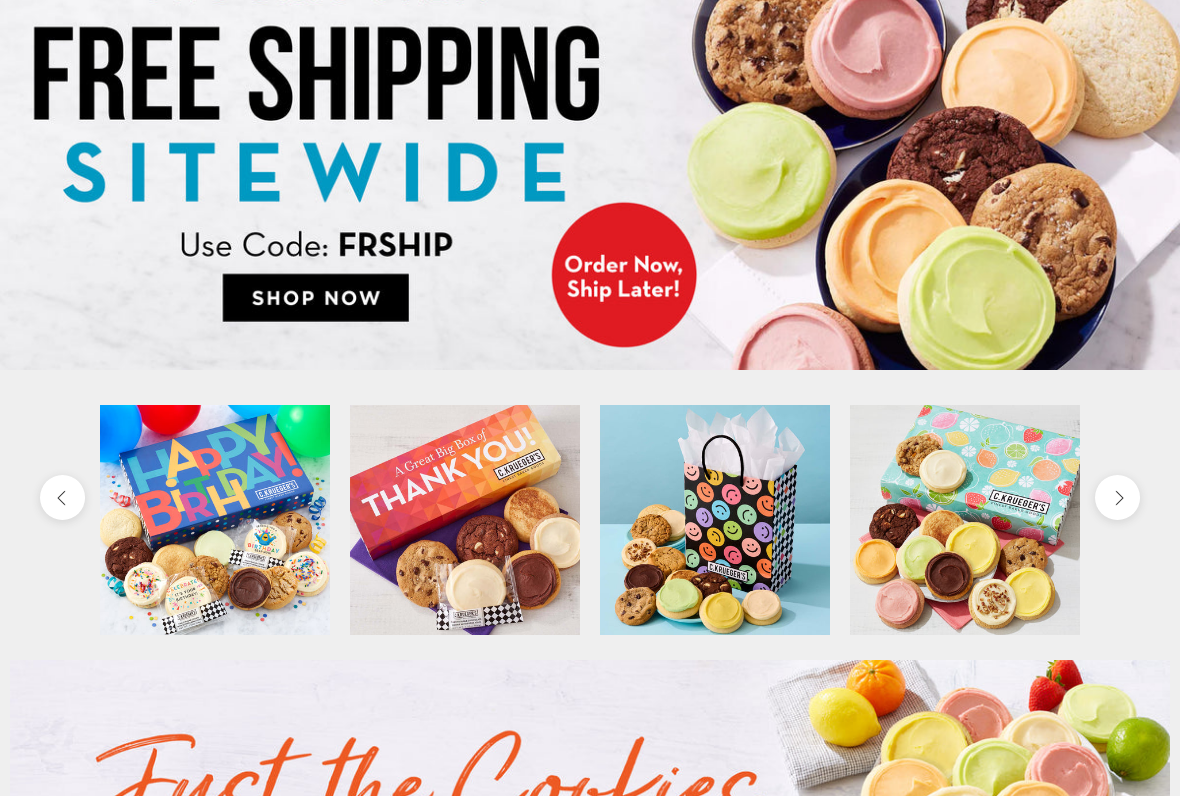 click at bounding box center (590, 148) 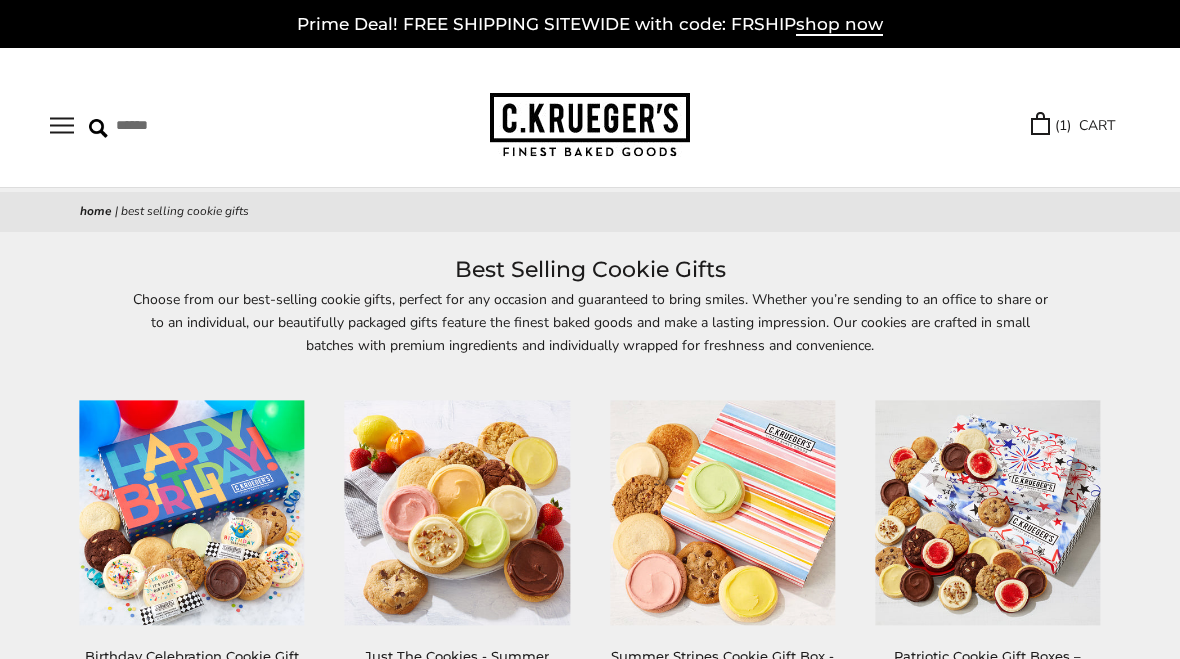scroll, scrollTop: 0, scrollLeft: 0, axis: both 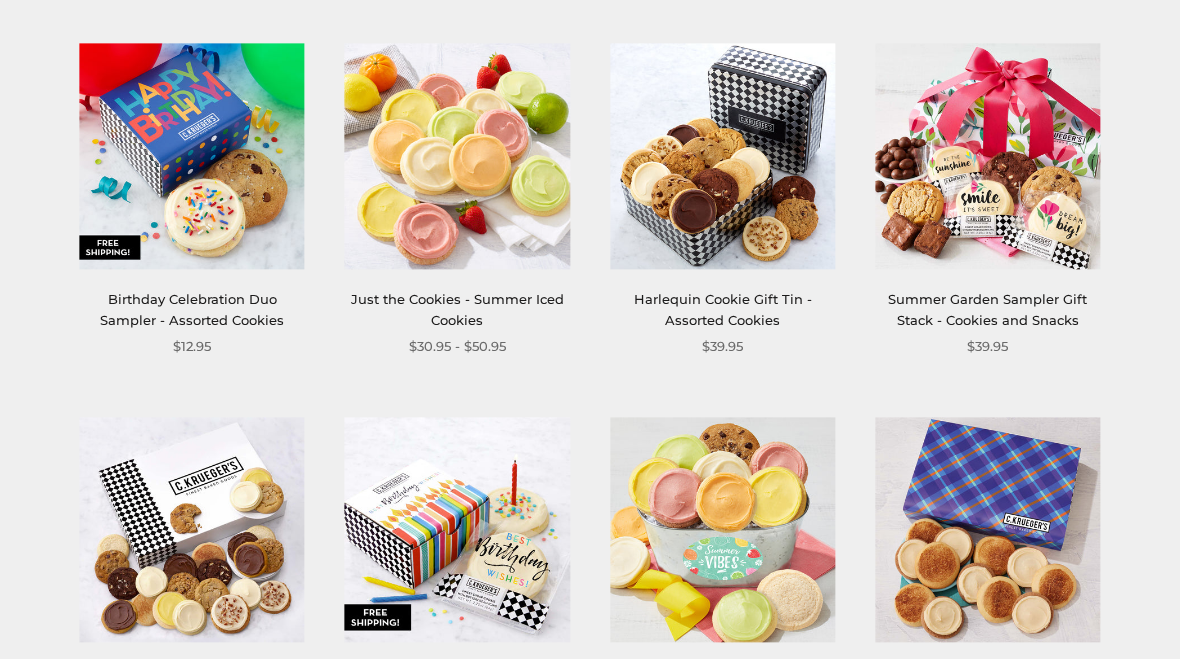 click at bounding box center [192, 156] 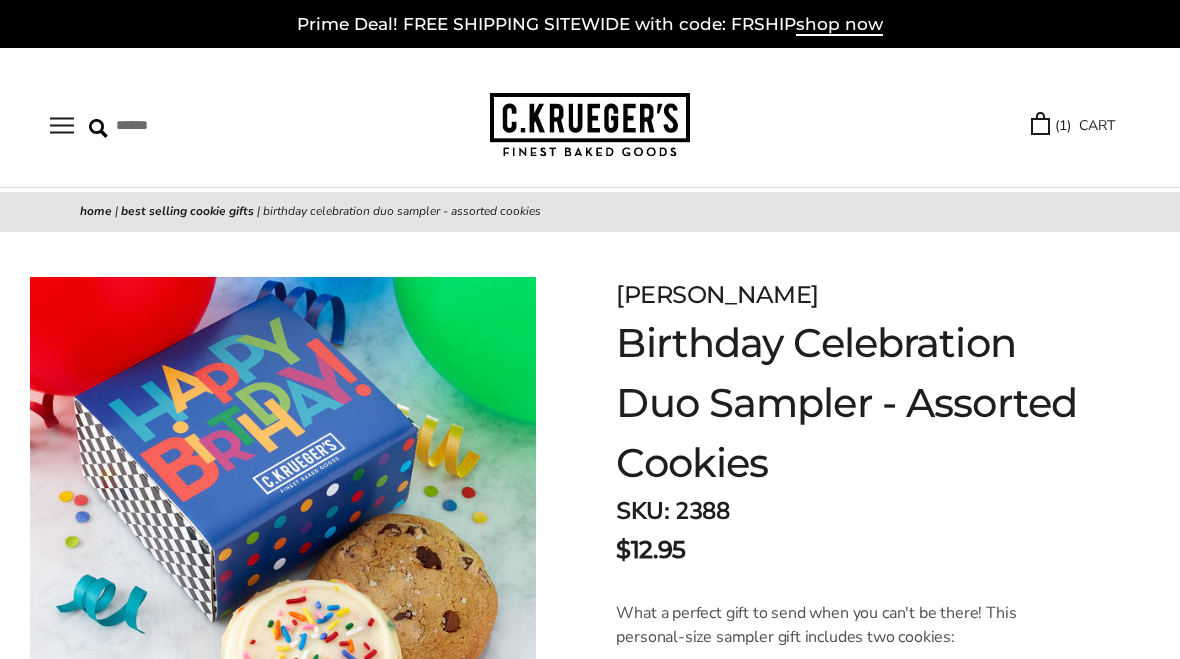 scroll, scrollTop: 0, scrollLeft: 0, axis: both 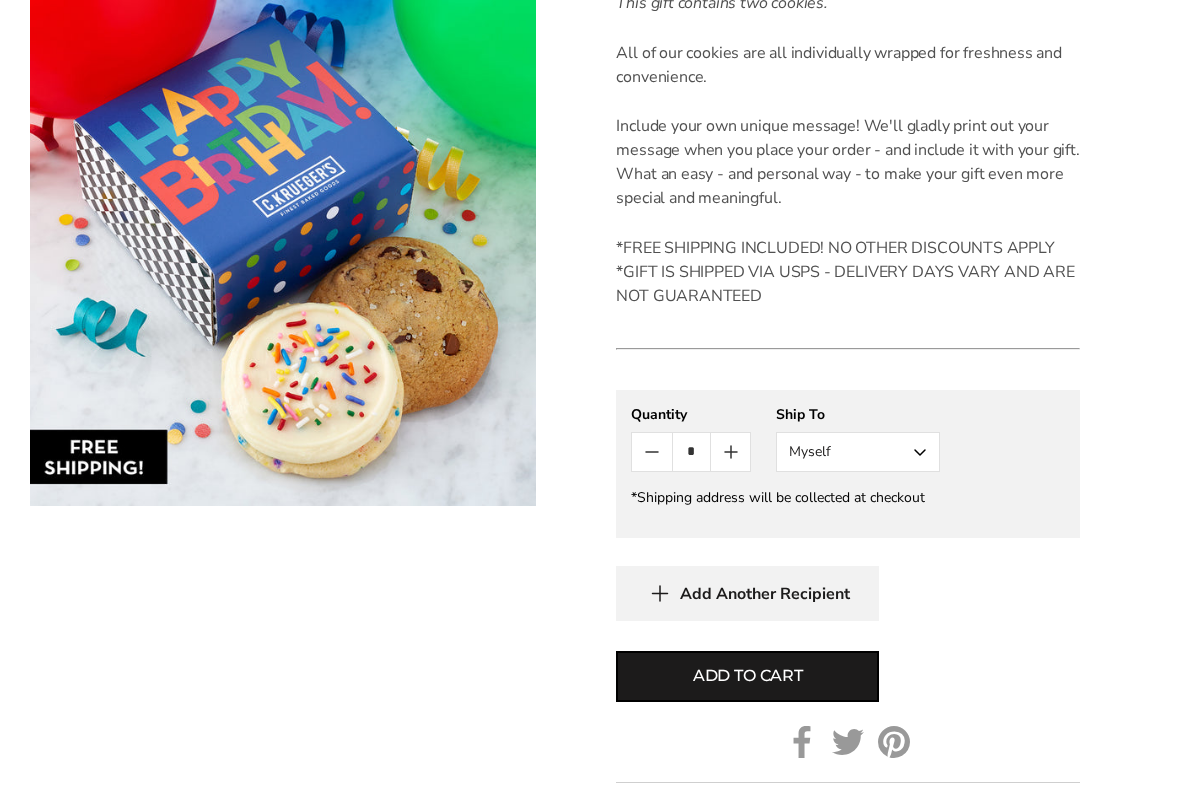 click on "Myself" at bounding box center (858, 452) 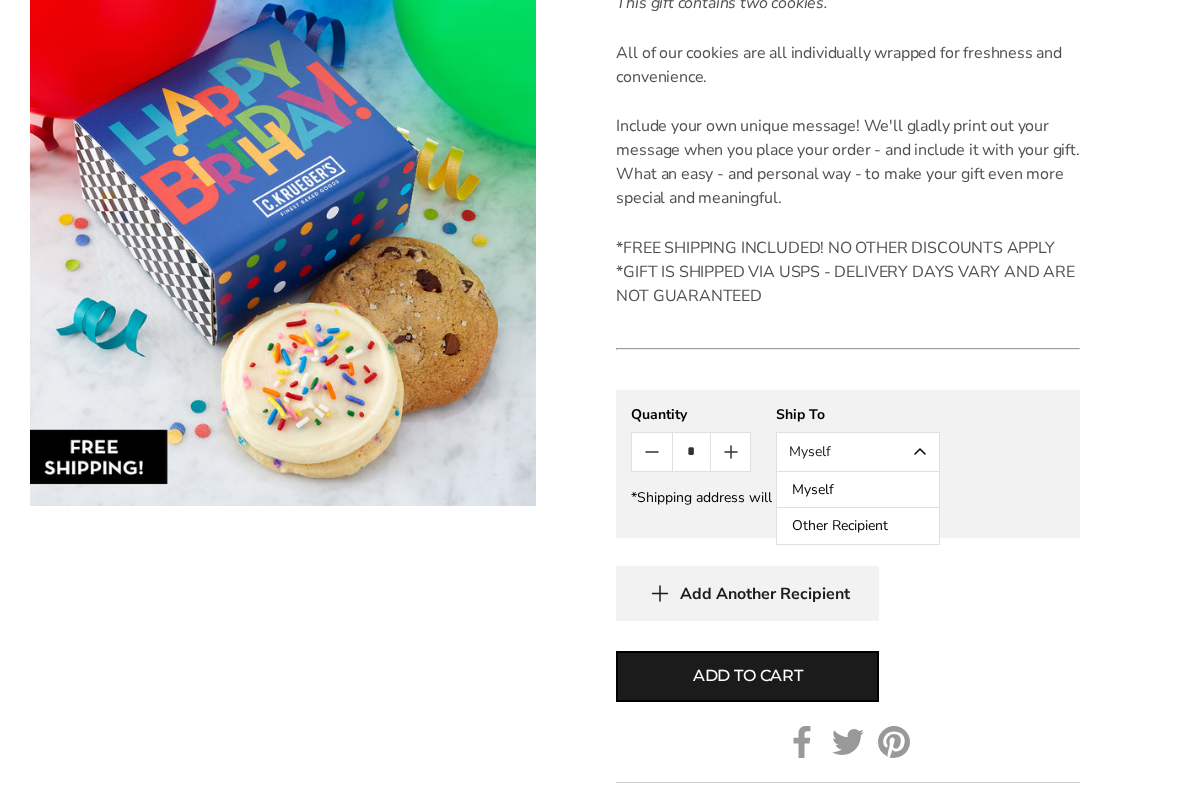 click on "Other Recipient" at bounding box center (858, 526) 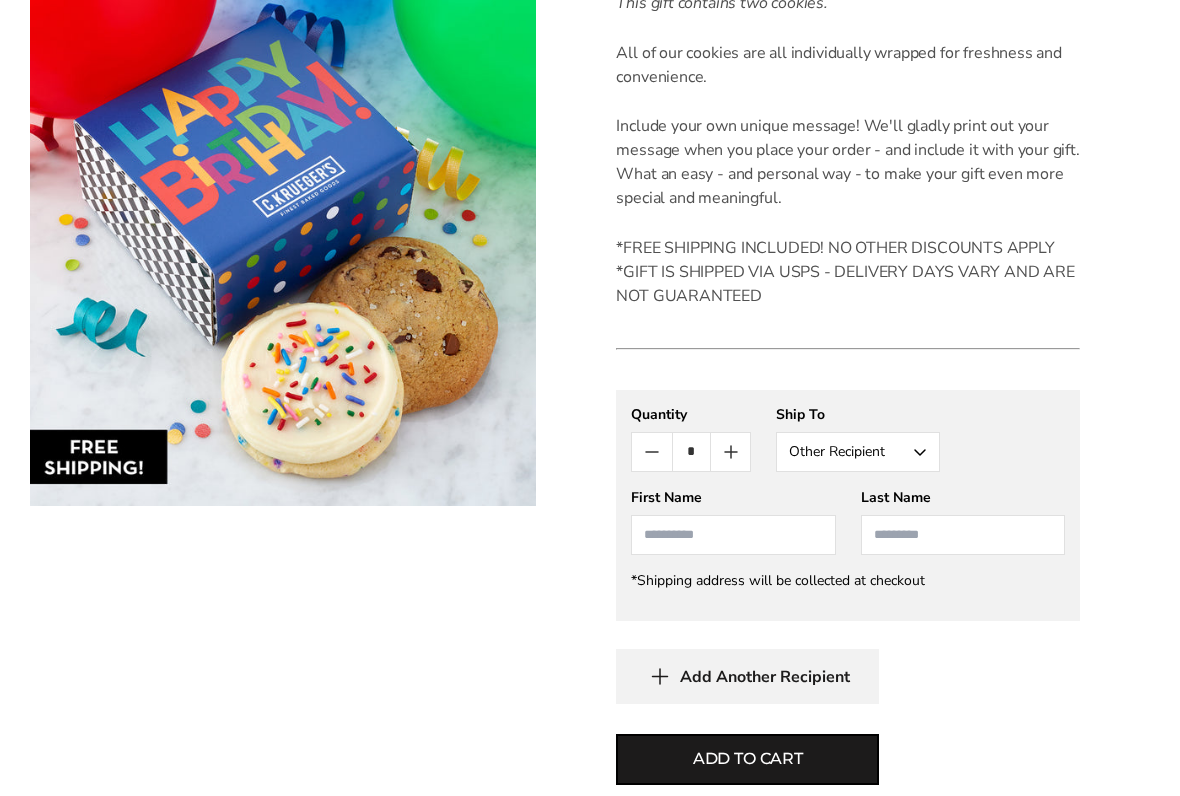 click at bounding box center [733, 535] 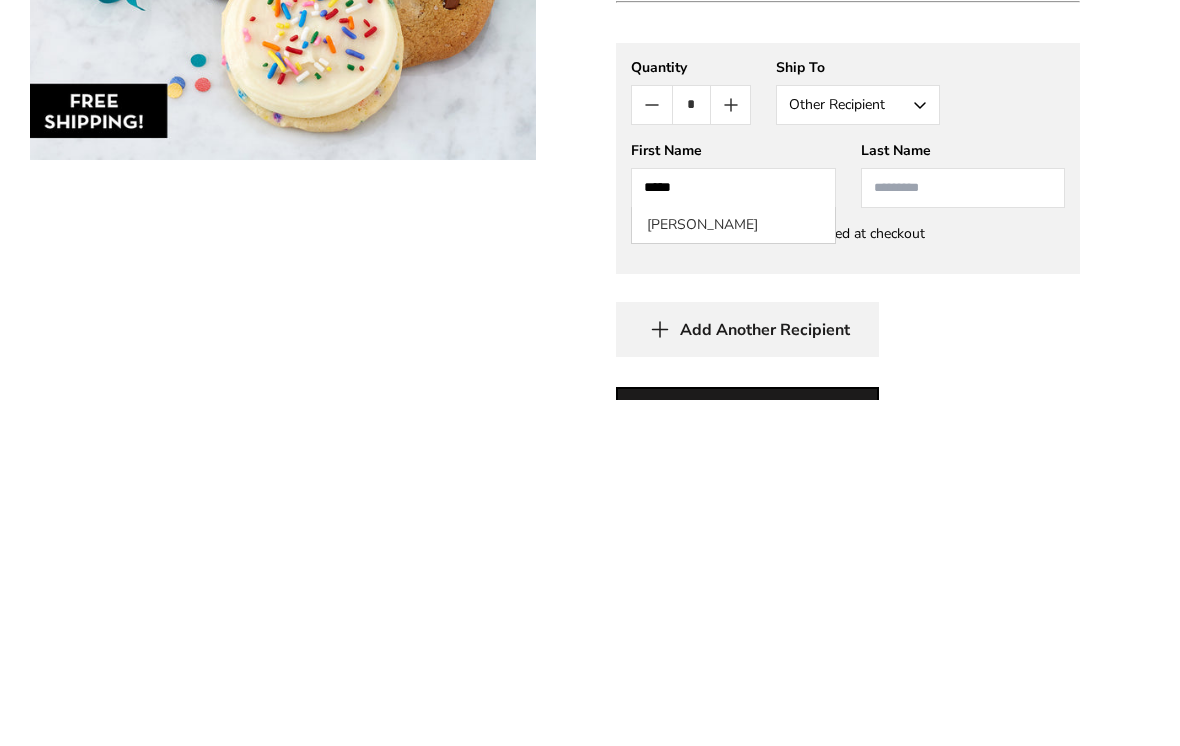 type on "*****" 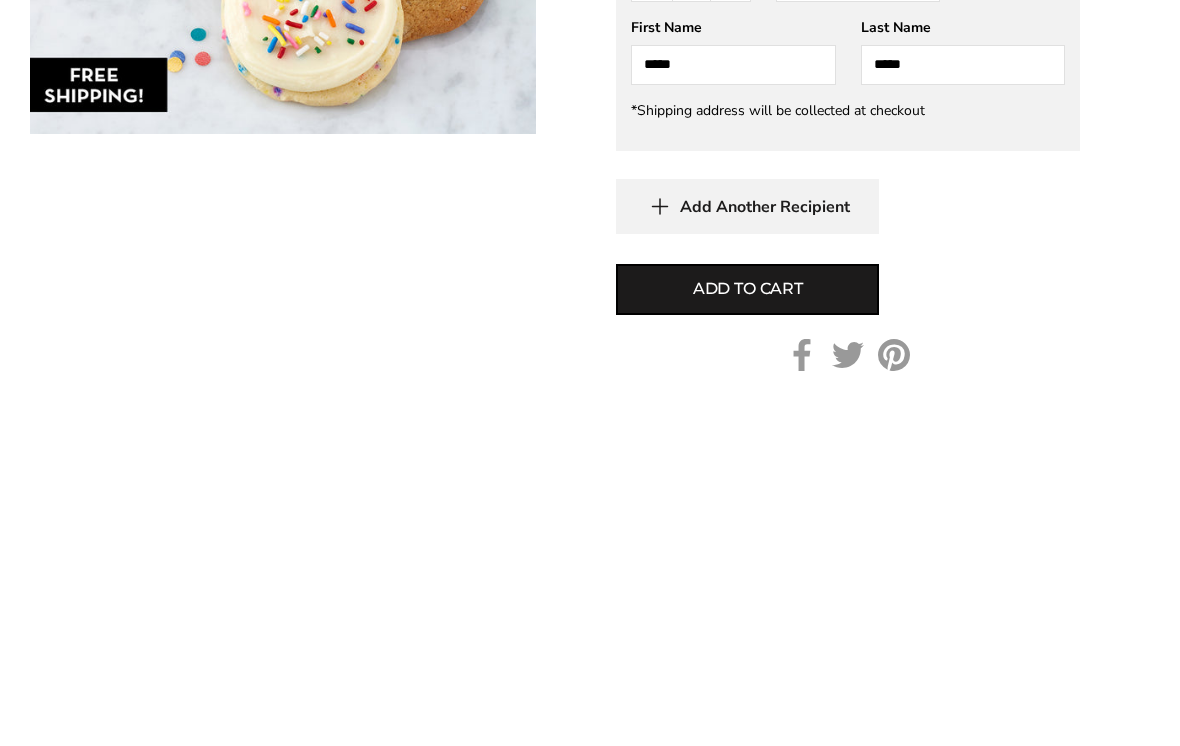 scroll, scrollTop: 889, scrollLeft: 0, axis: vertical 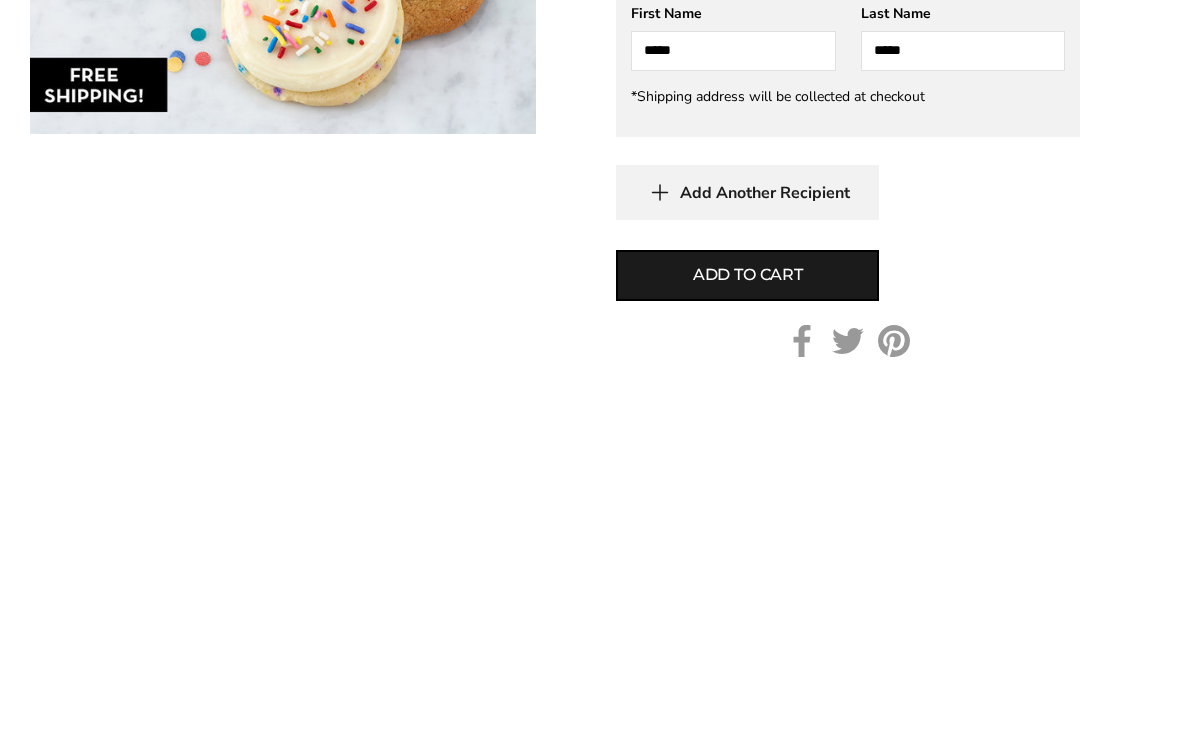 type on "*****" 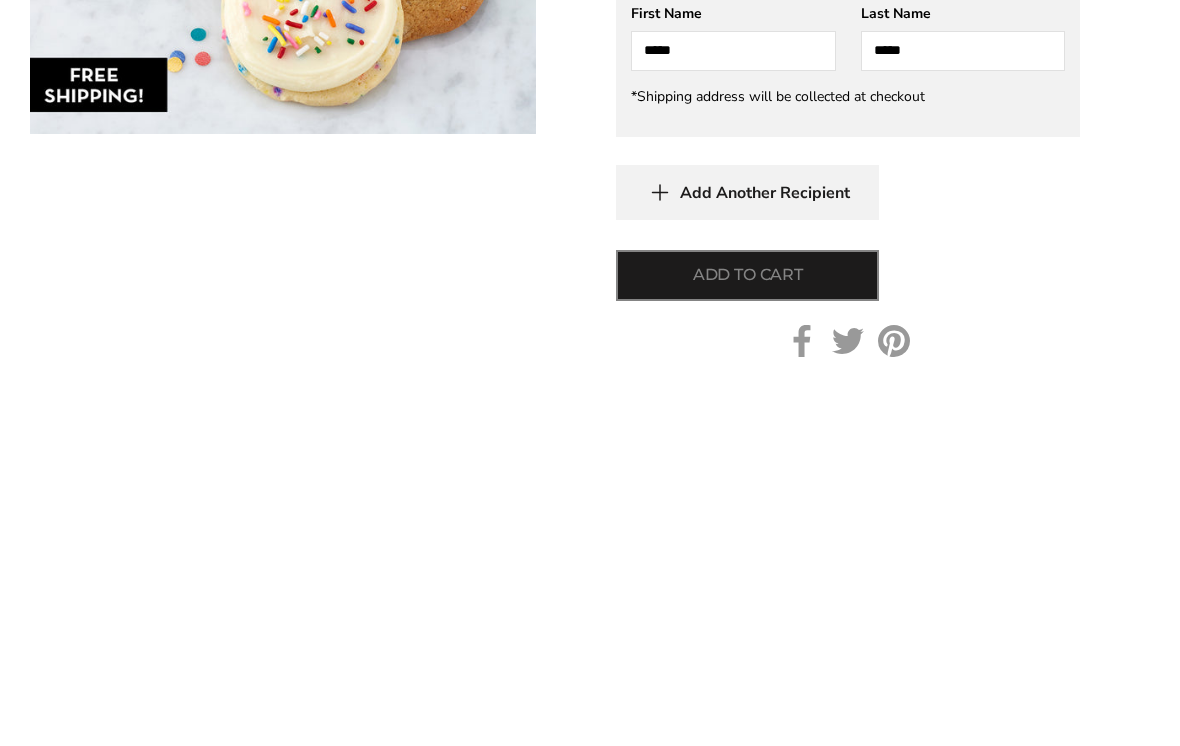 type 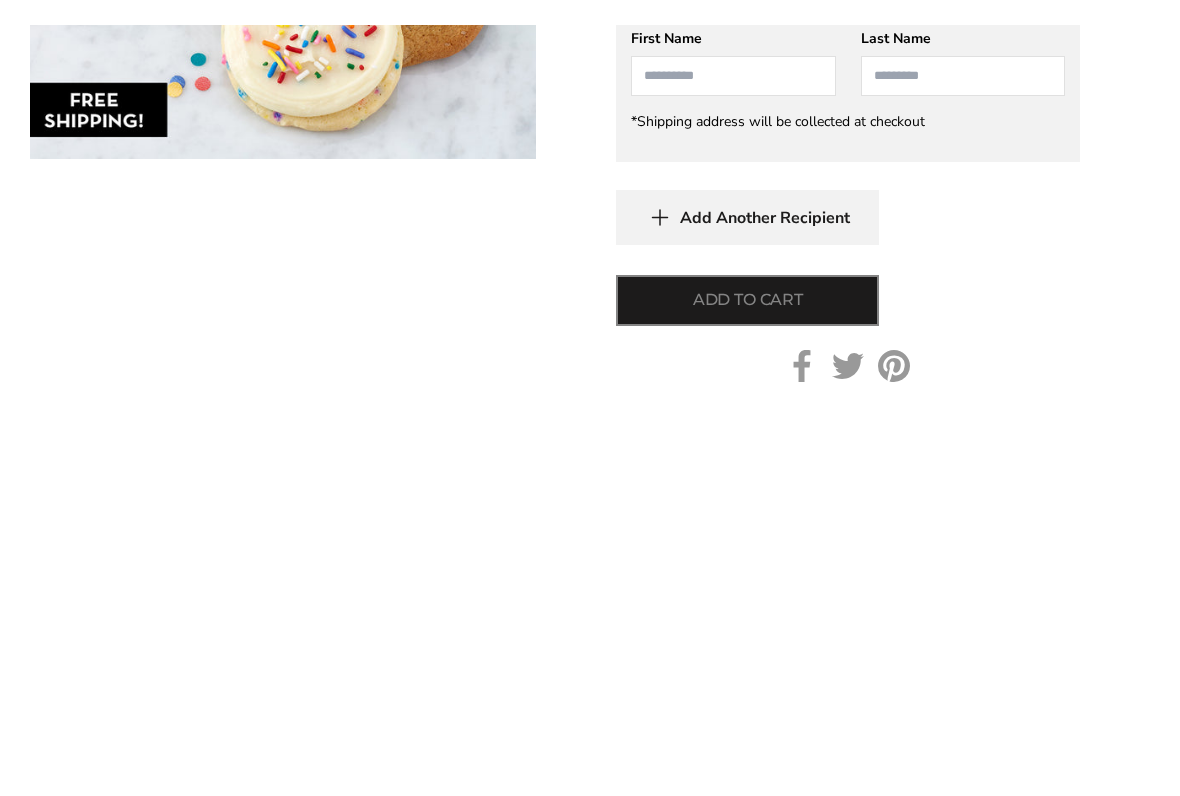 scroll, scrollTop: 1261, scrollLeft: 0, axis: vertical 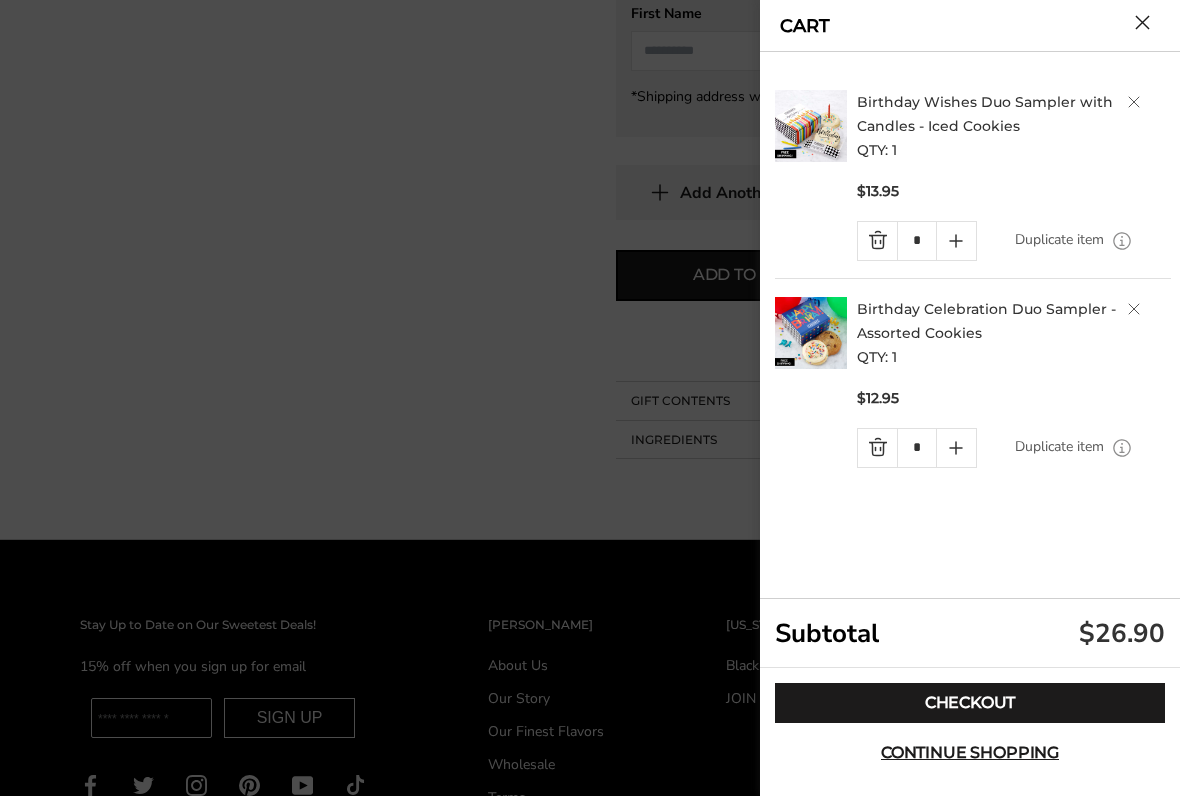 click at bounding box center (877, 241) 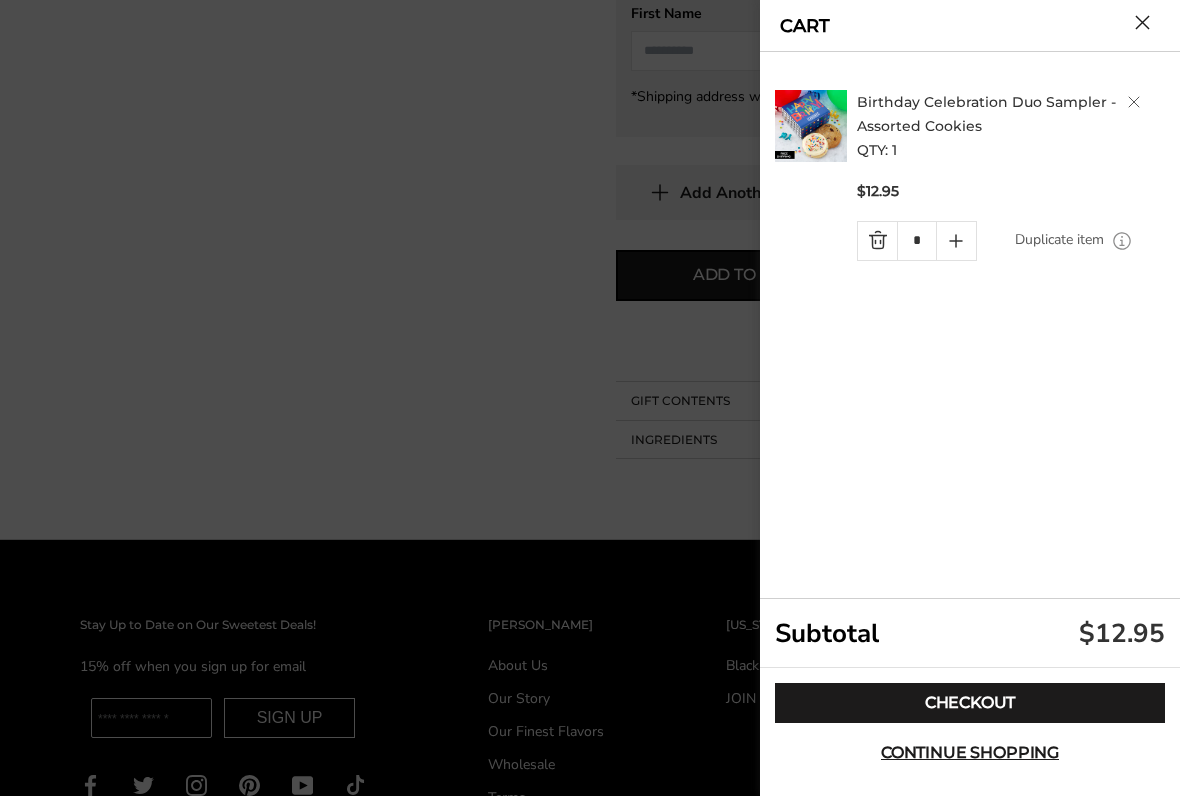 click on "Checkout" at bounding box center (970, 703) 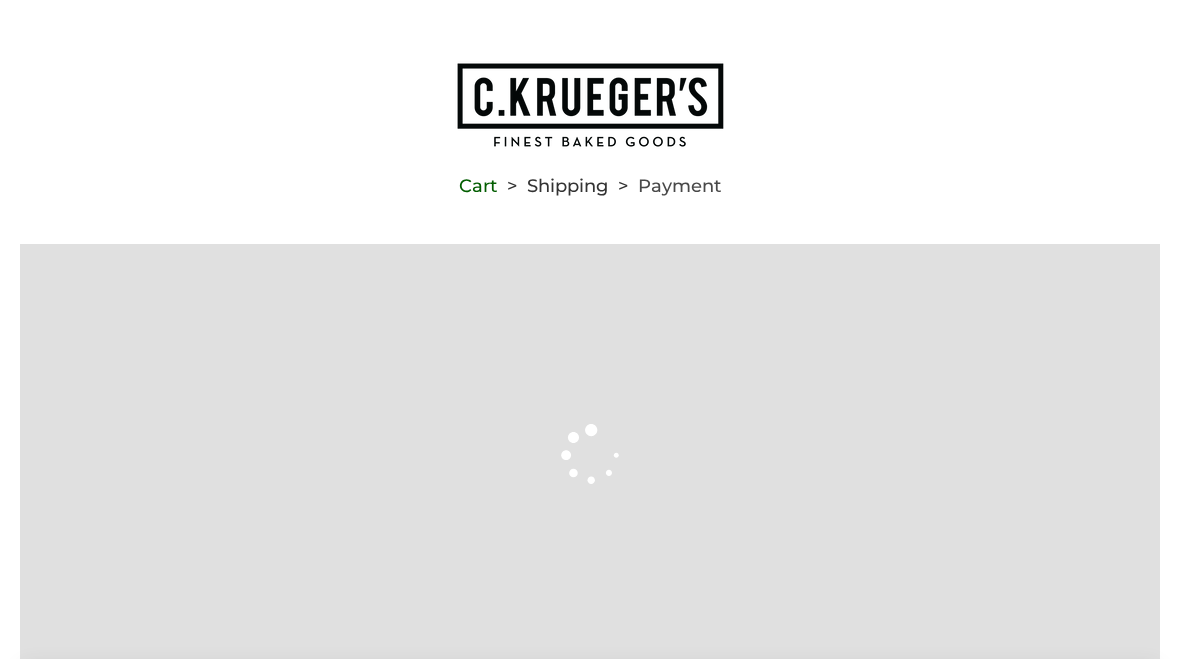 scroll, scrollTop: 0, scrollLeft: 0, axis: both 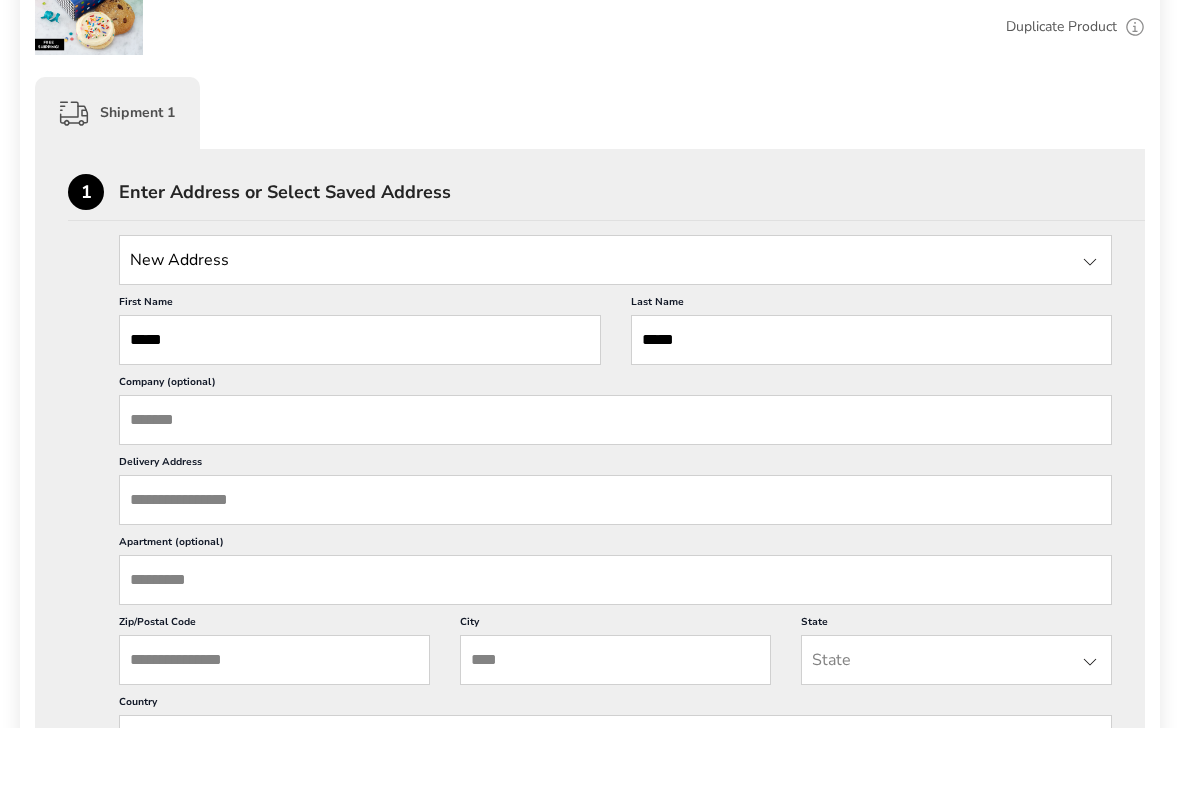 click at bounding box center [615, 329] 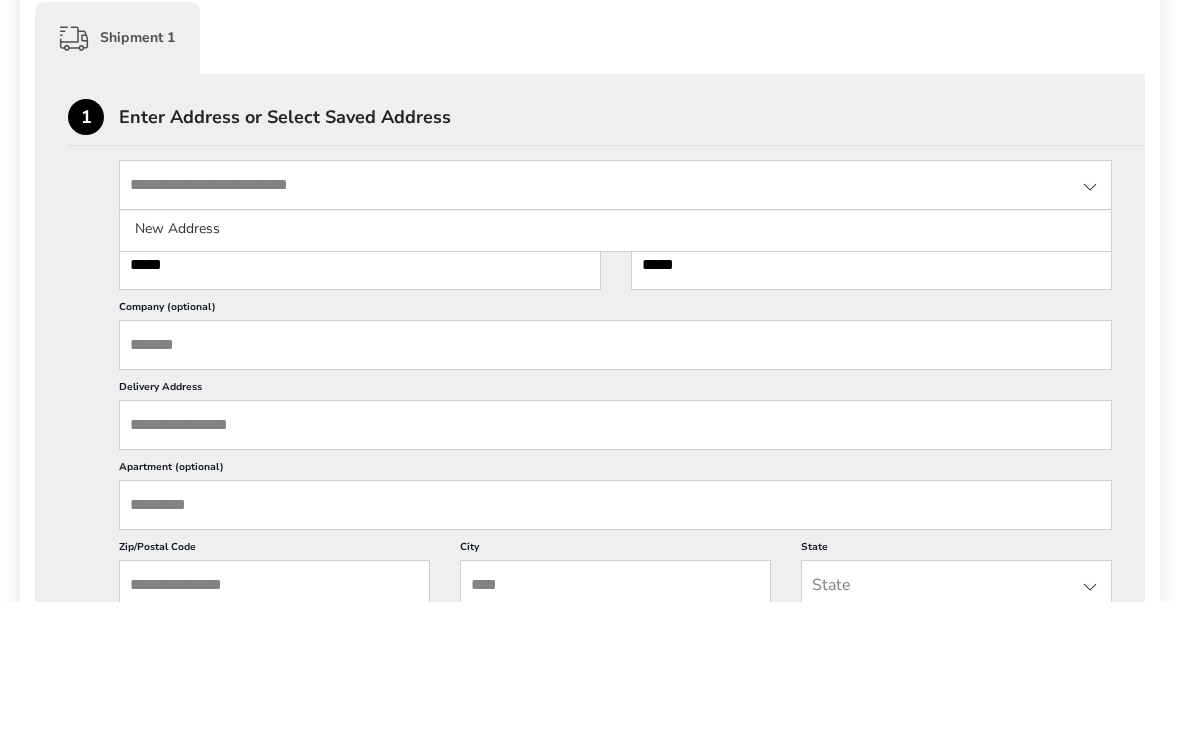 click on "New Address" 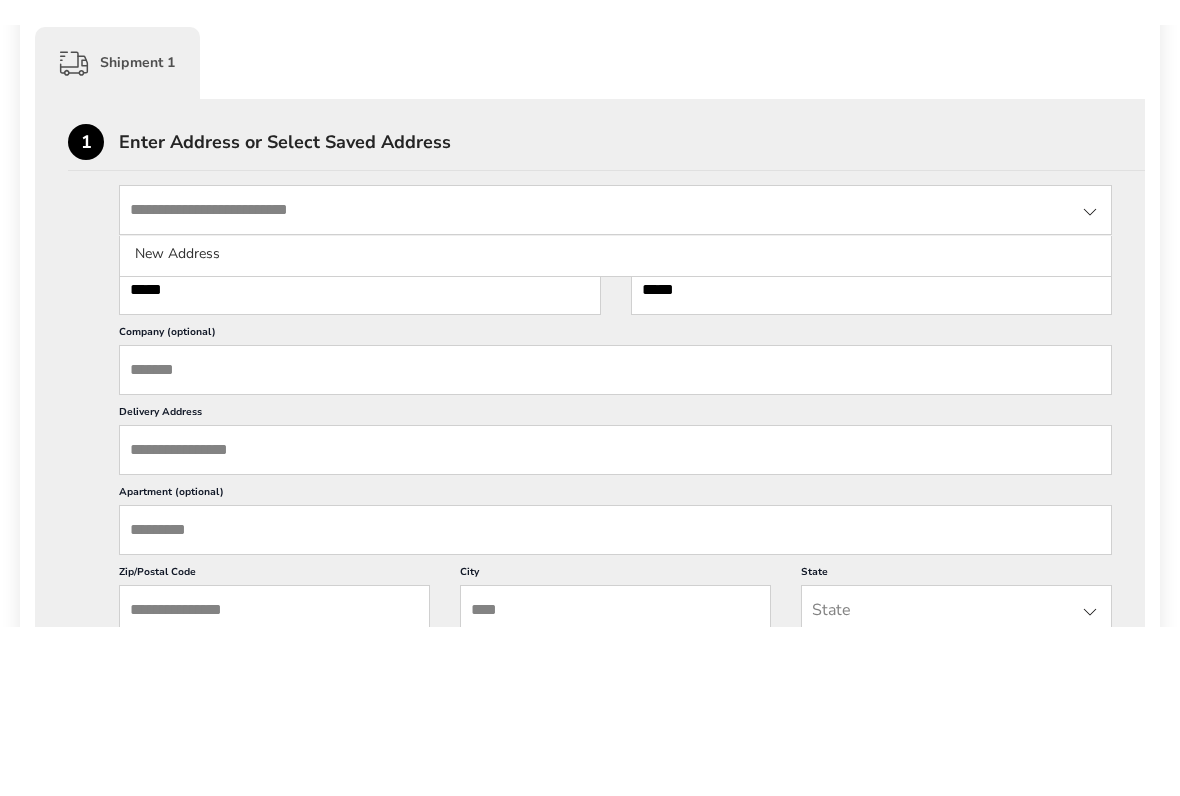 scroll, scrollTop: 511, scrollLeft: 0, axis: vertical 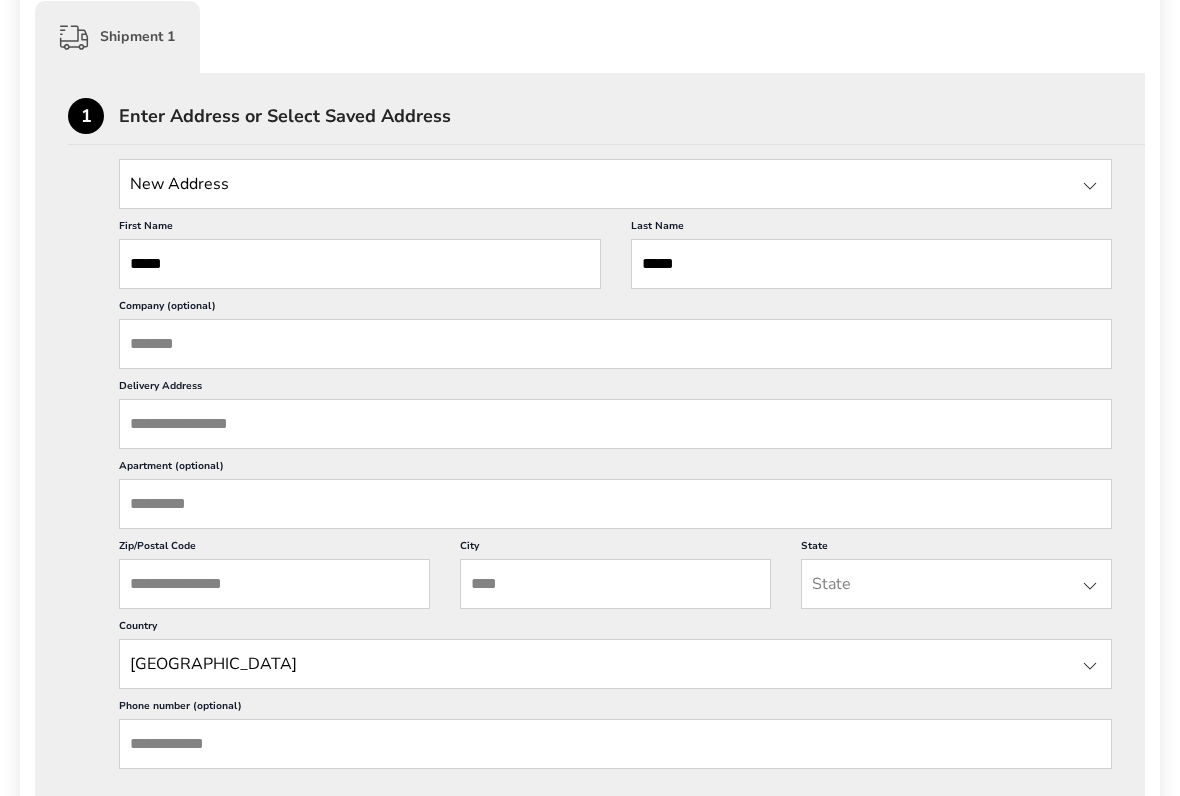 click on "Delivery Address" at bounding box center [615, 424] 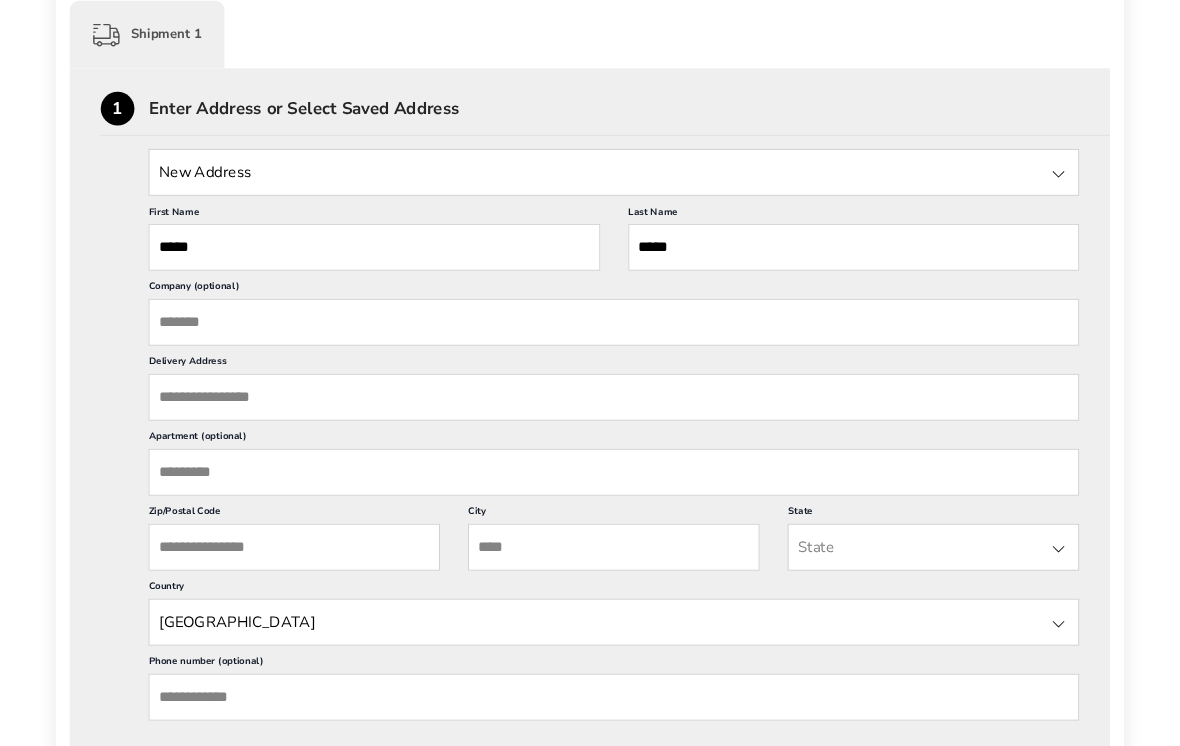 scroll, scrollTop: 510, scrollLeft: 0, axis: vertical 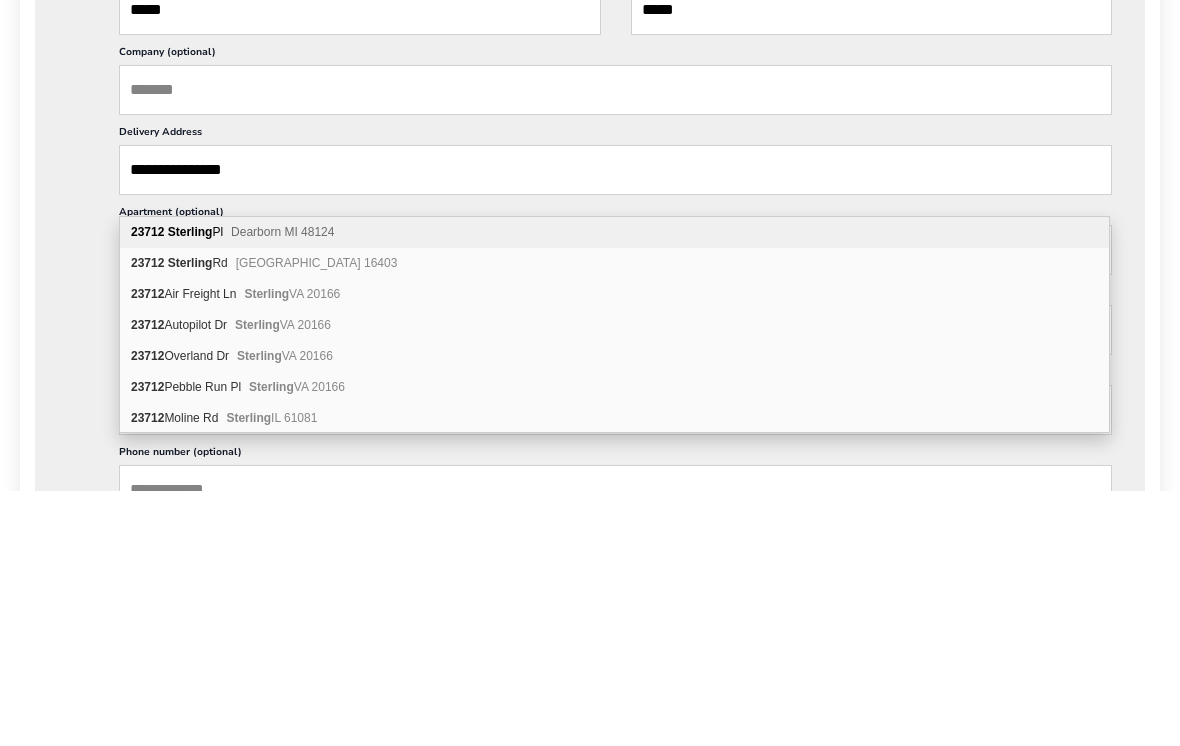 click on "Dearborn MI 48124" at bounding box center [282, 487] 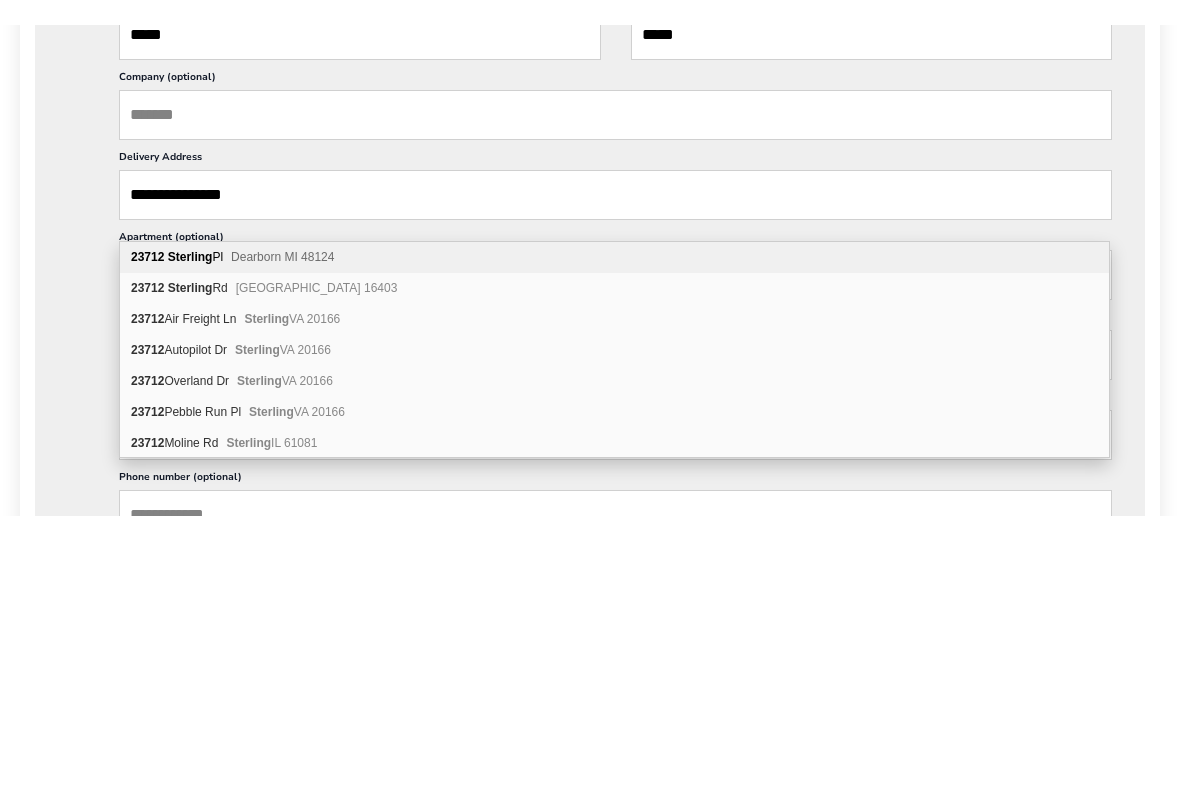 scroll, scrollTop: 766, scrollLeft: 0, axis: vertical 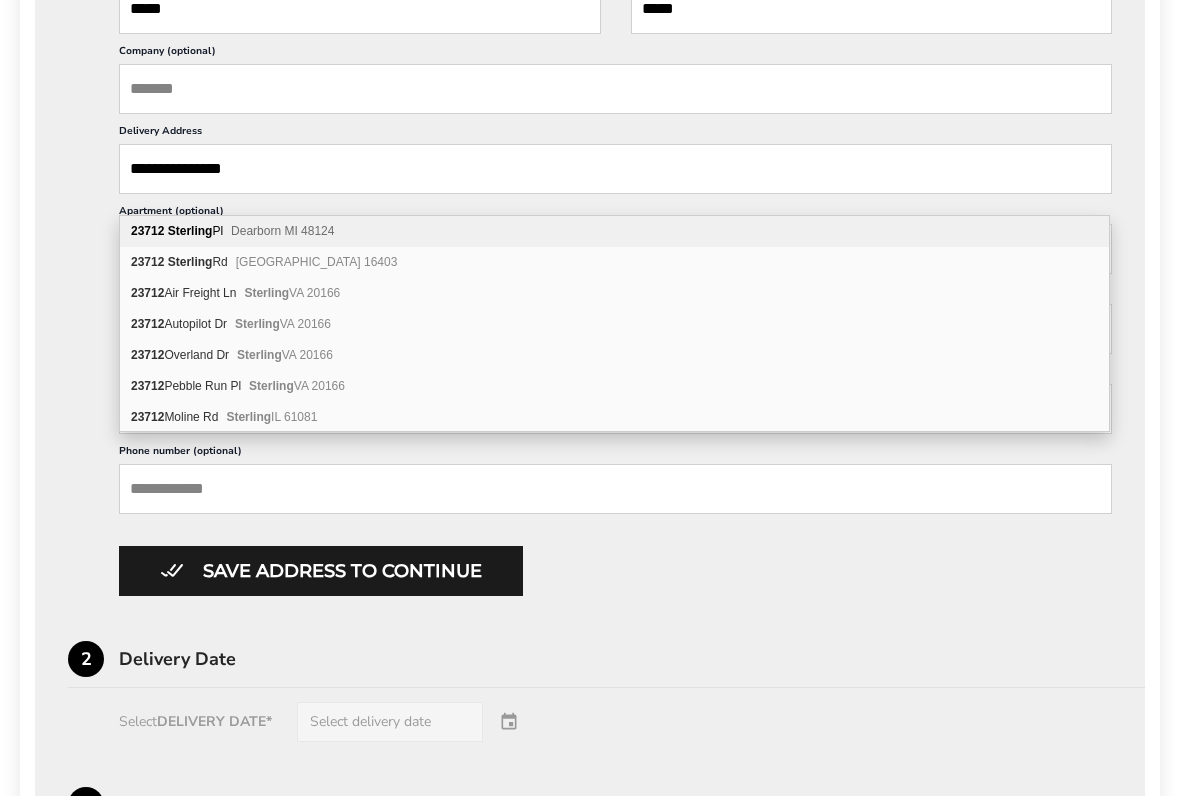type on "**********" 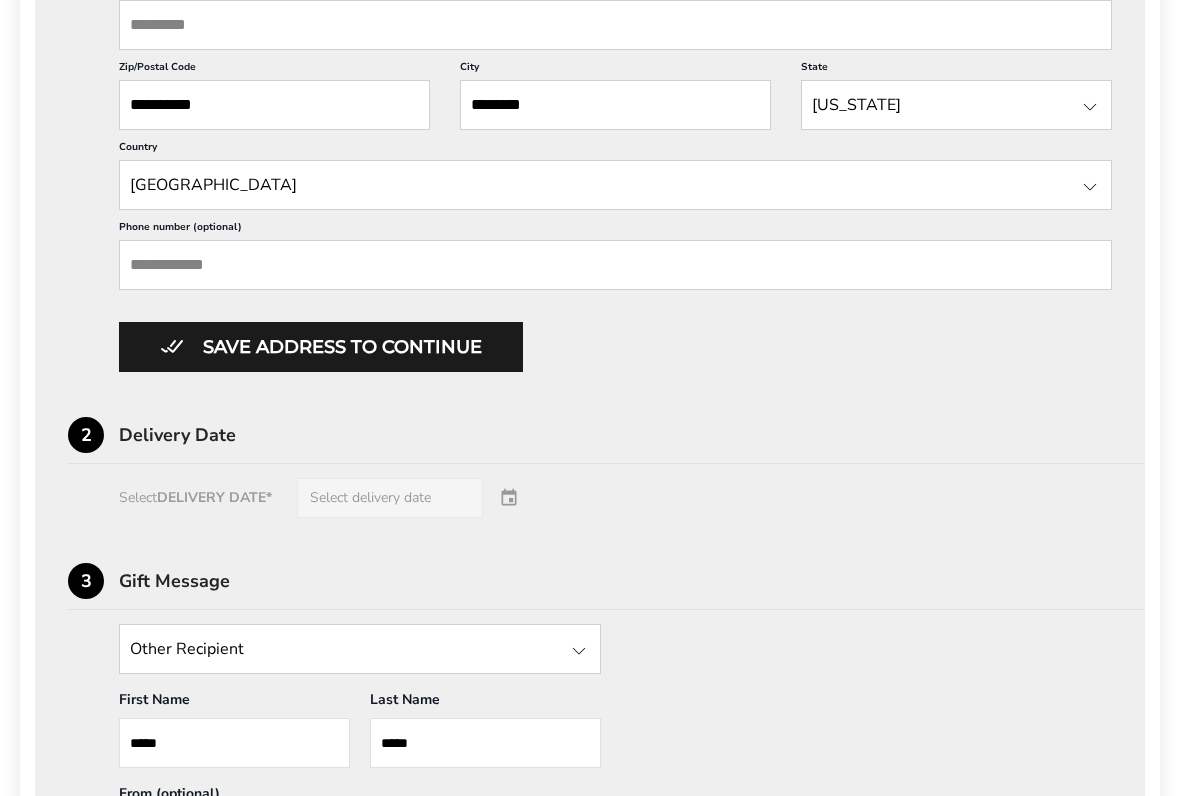 scroll, scrollTop: 990, scrollLeft: 0, axis: vertical 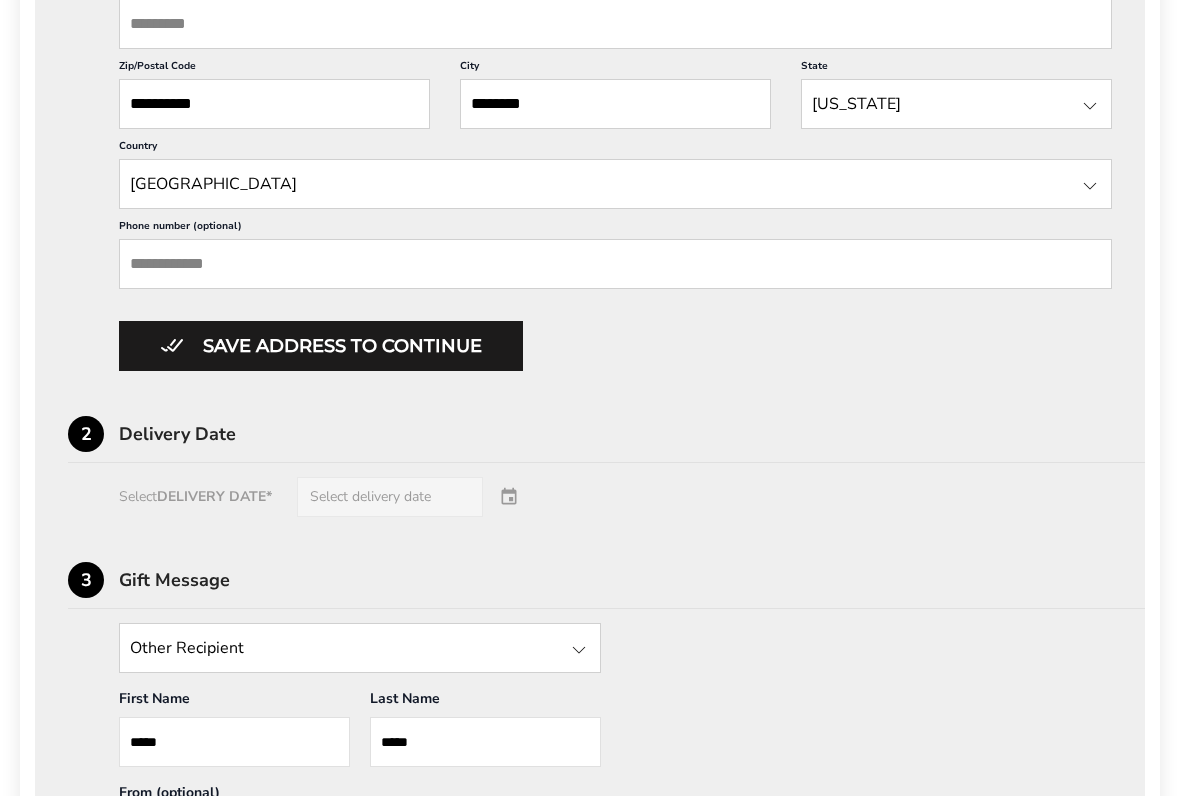 click on "Save address to continue" at bounding box center (321, 347) 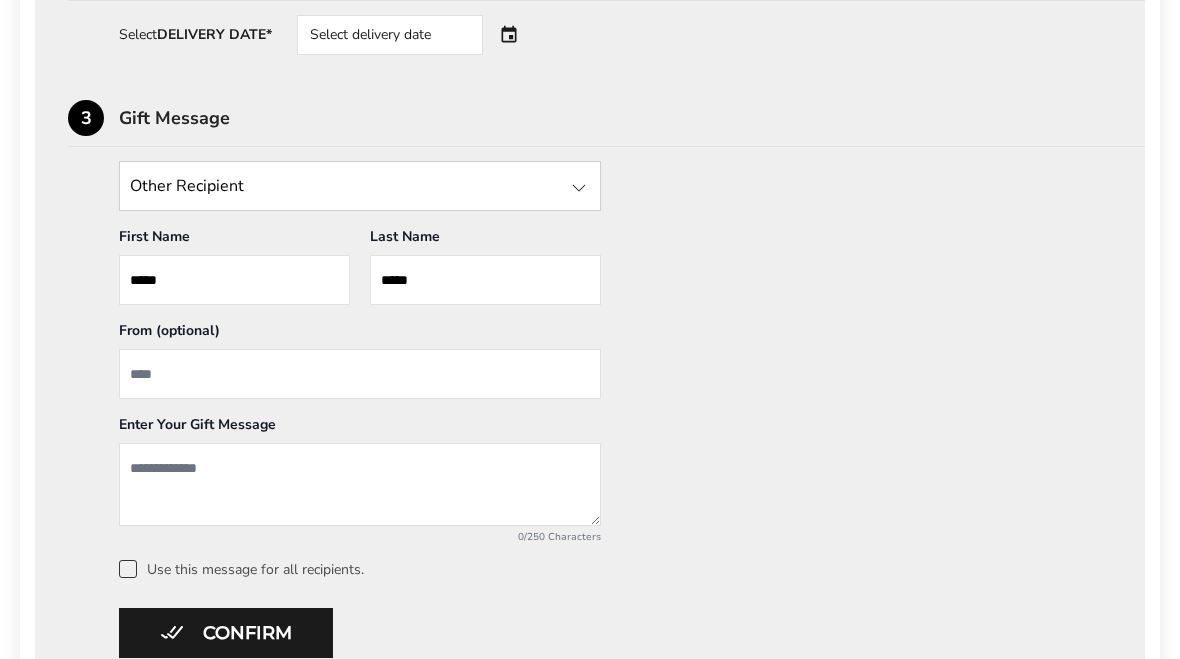 scroll, scrollTop: 793, scrollLeft: 0, axis: vertical 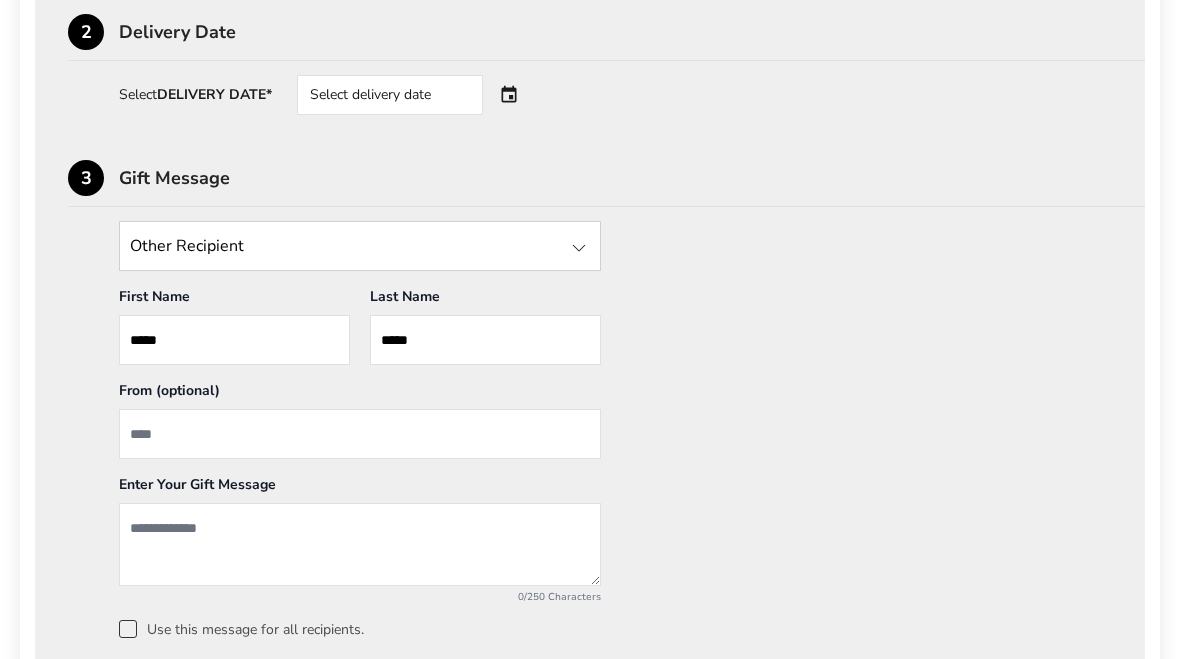 click on "Select delivery date" at bounding box center (390, 96) 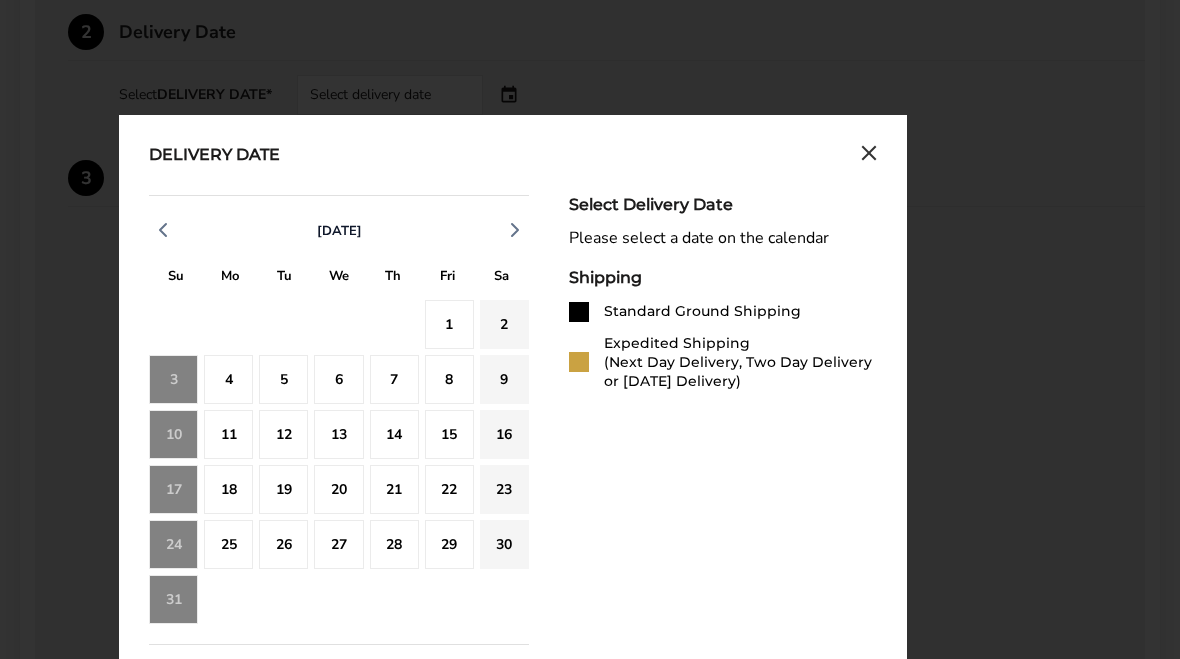 scroll, scrollTop: 794, scrollLeft: 0, axis: vertical 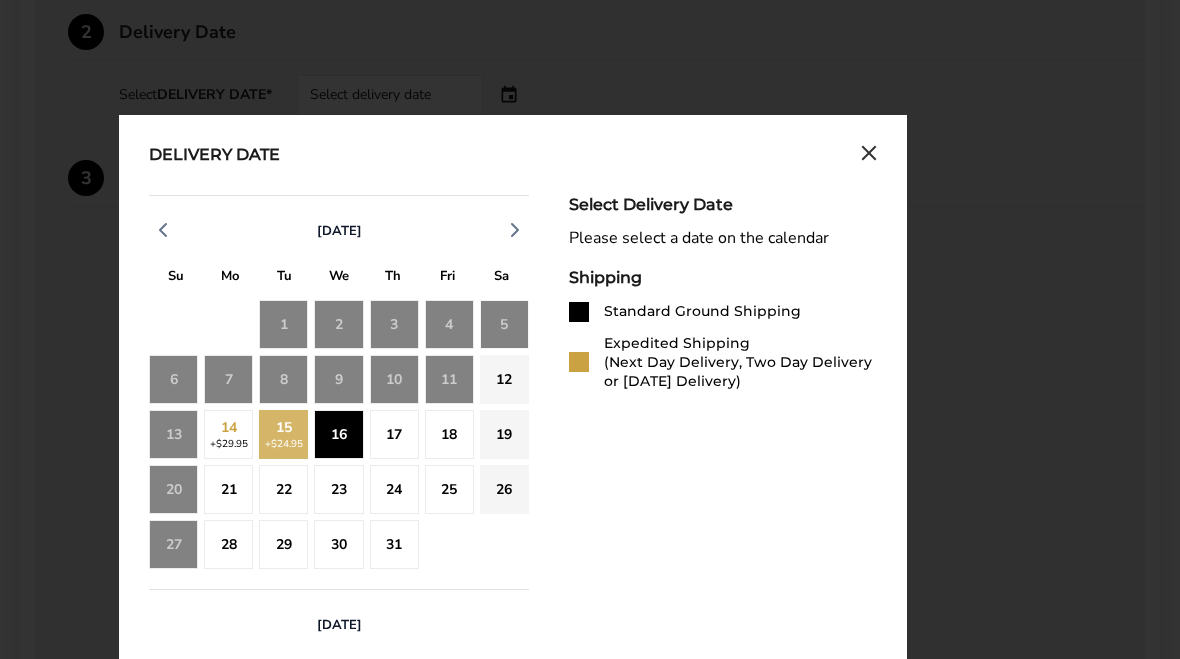 click on "16" 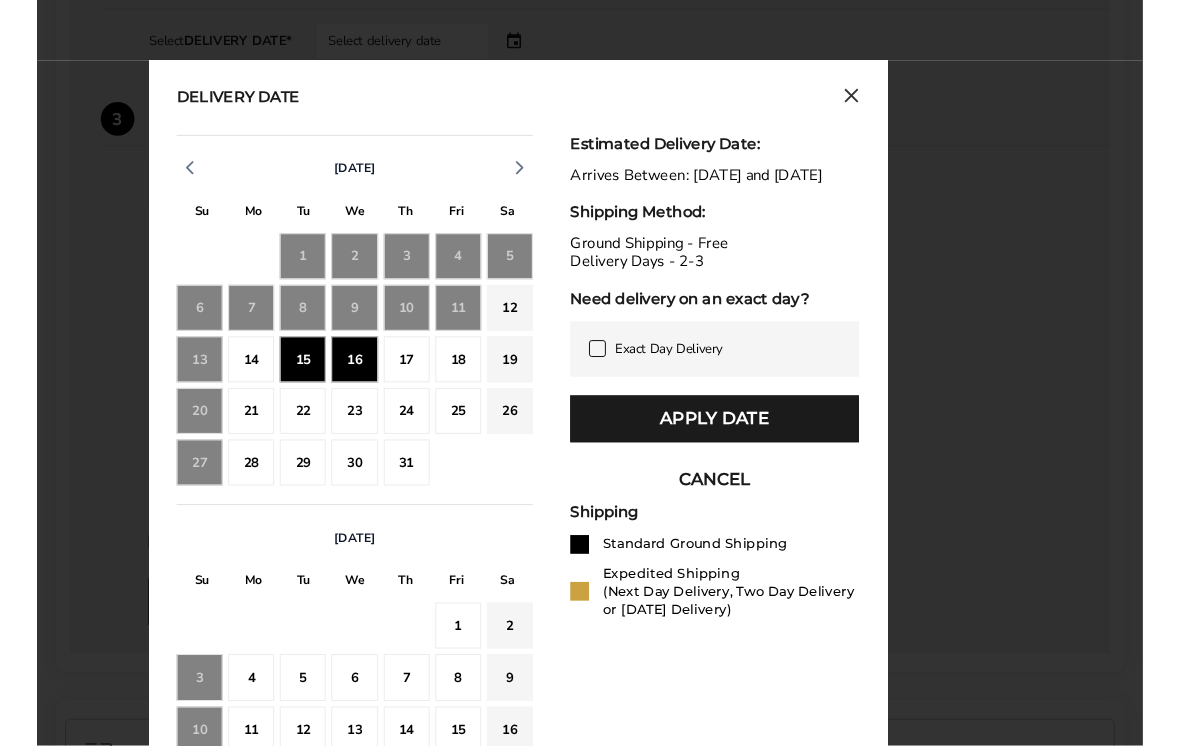 scroll, scrollTop: 846, scrollLeft: 0, axis: vertical 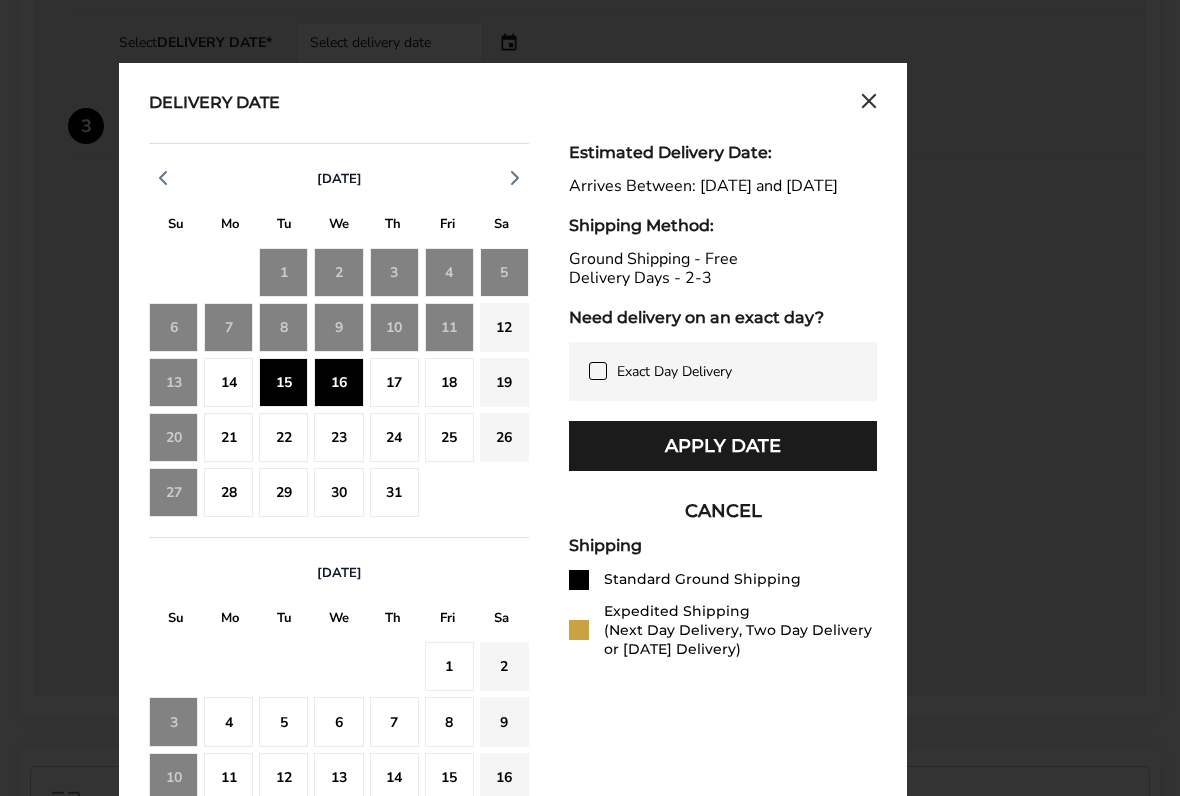 click on "Apply Date" at bounding box center [723, 446] 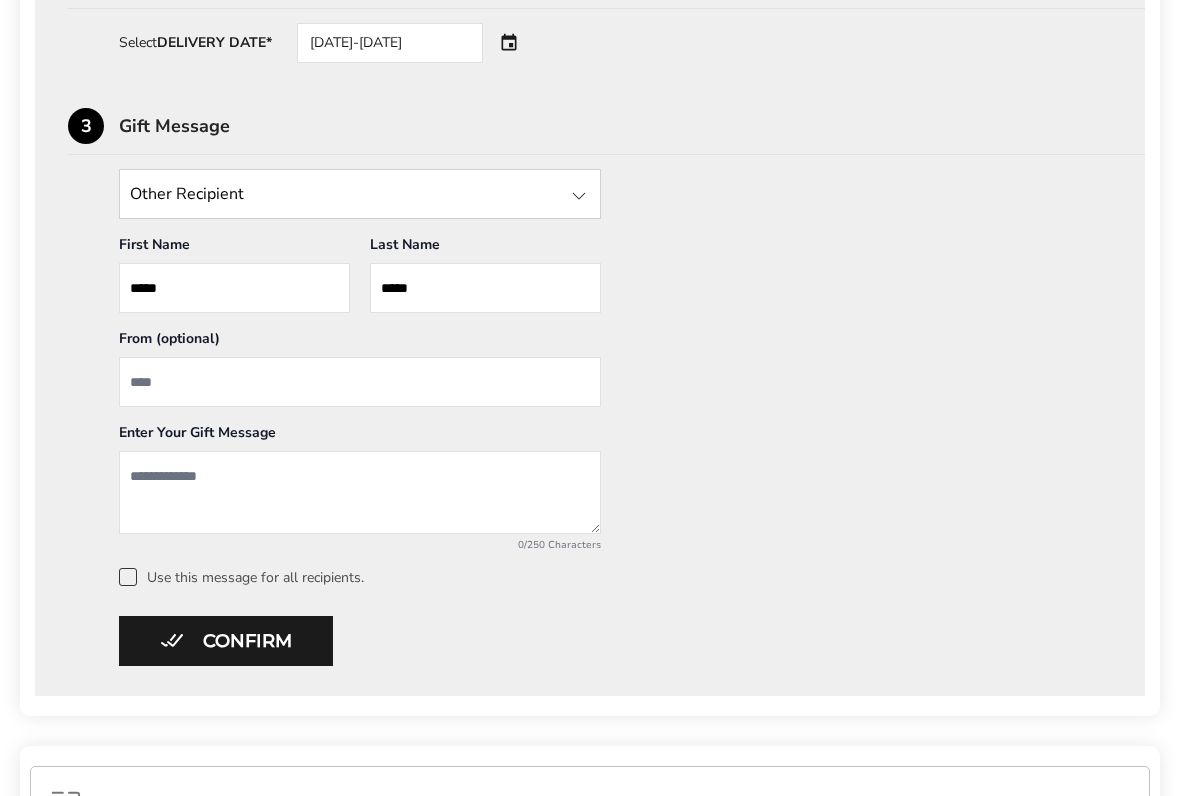 click at bounding box center (360, 382) 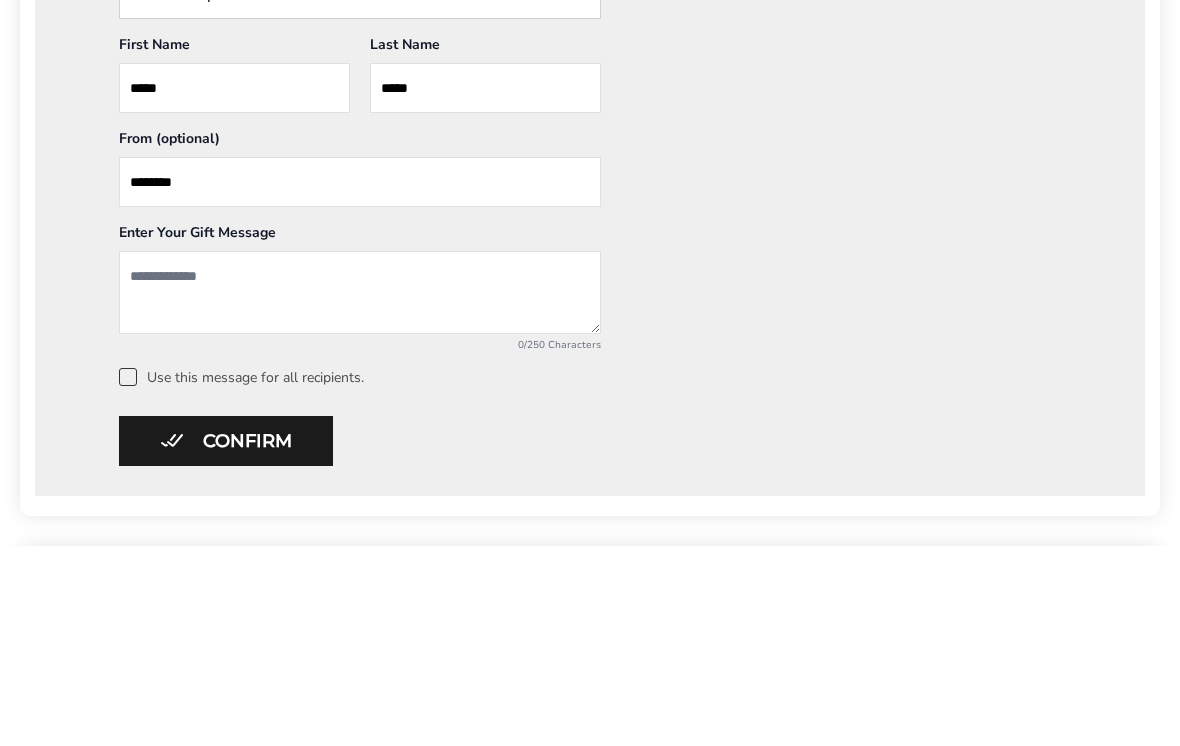 type on "********" 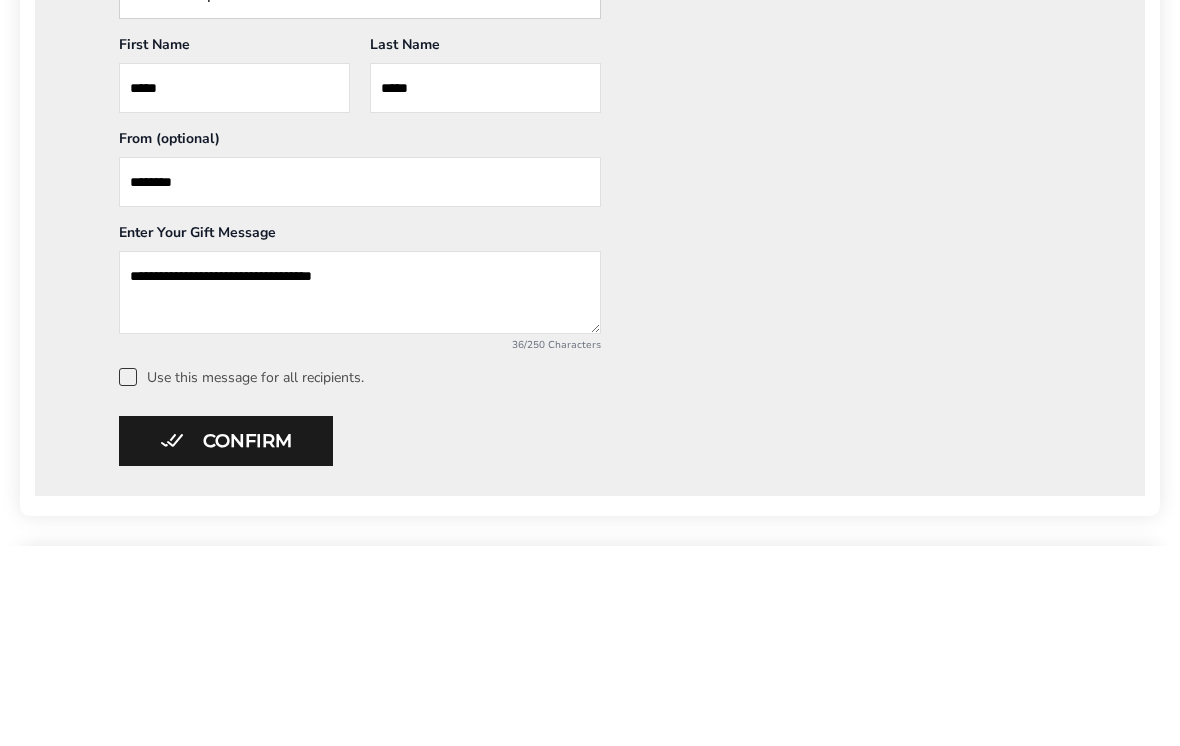 type on "**********" 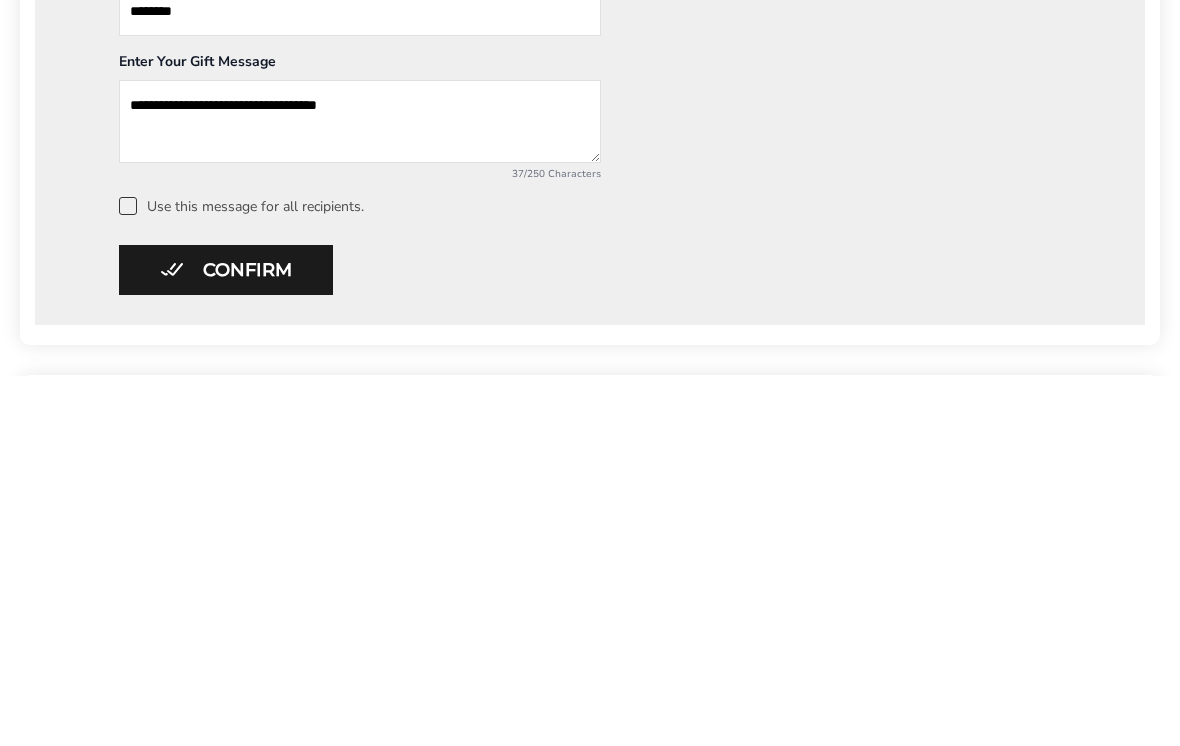 click on "Confirm" at bounding box center (226, 641) 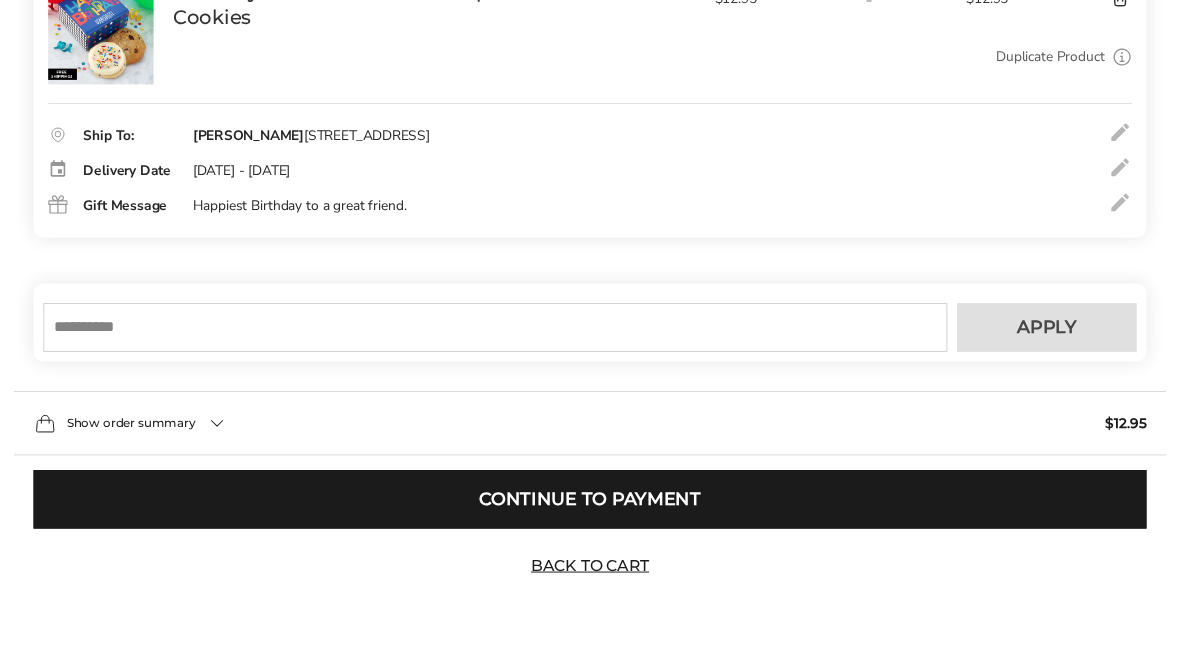 scroll, scrollTop: 450, scrollLeft: 0, axis: vertical 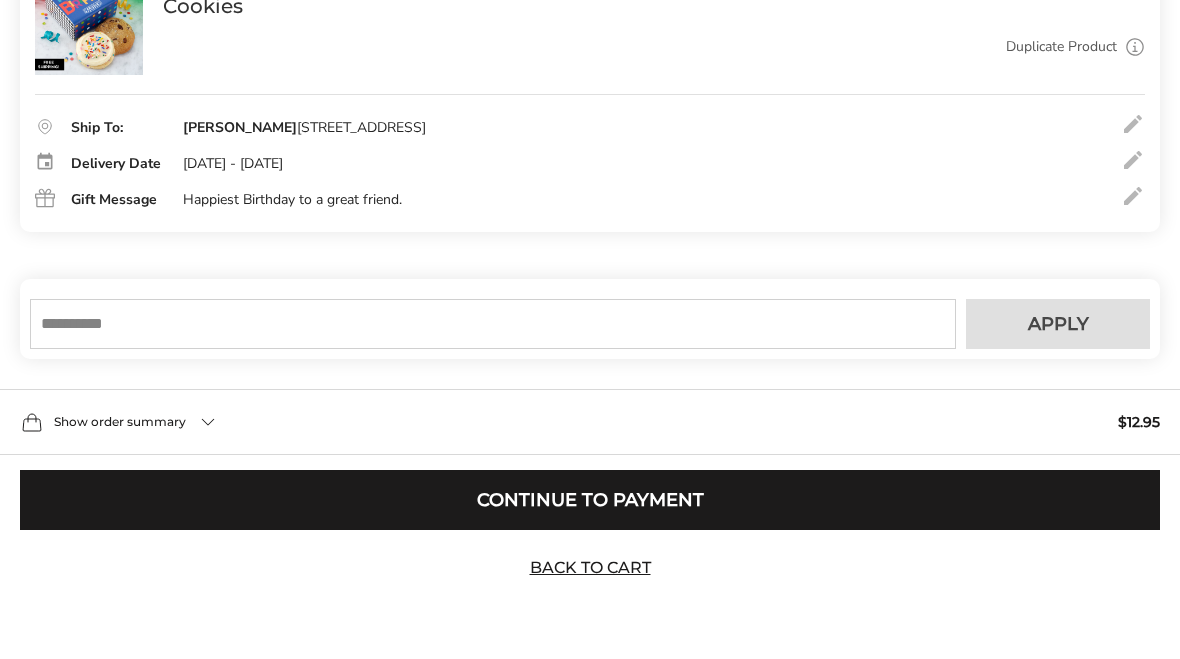 click on "Continue to Payment" at bounding box center (590, 500) 